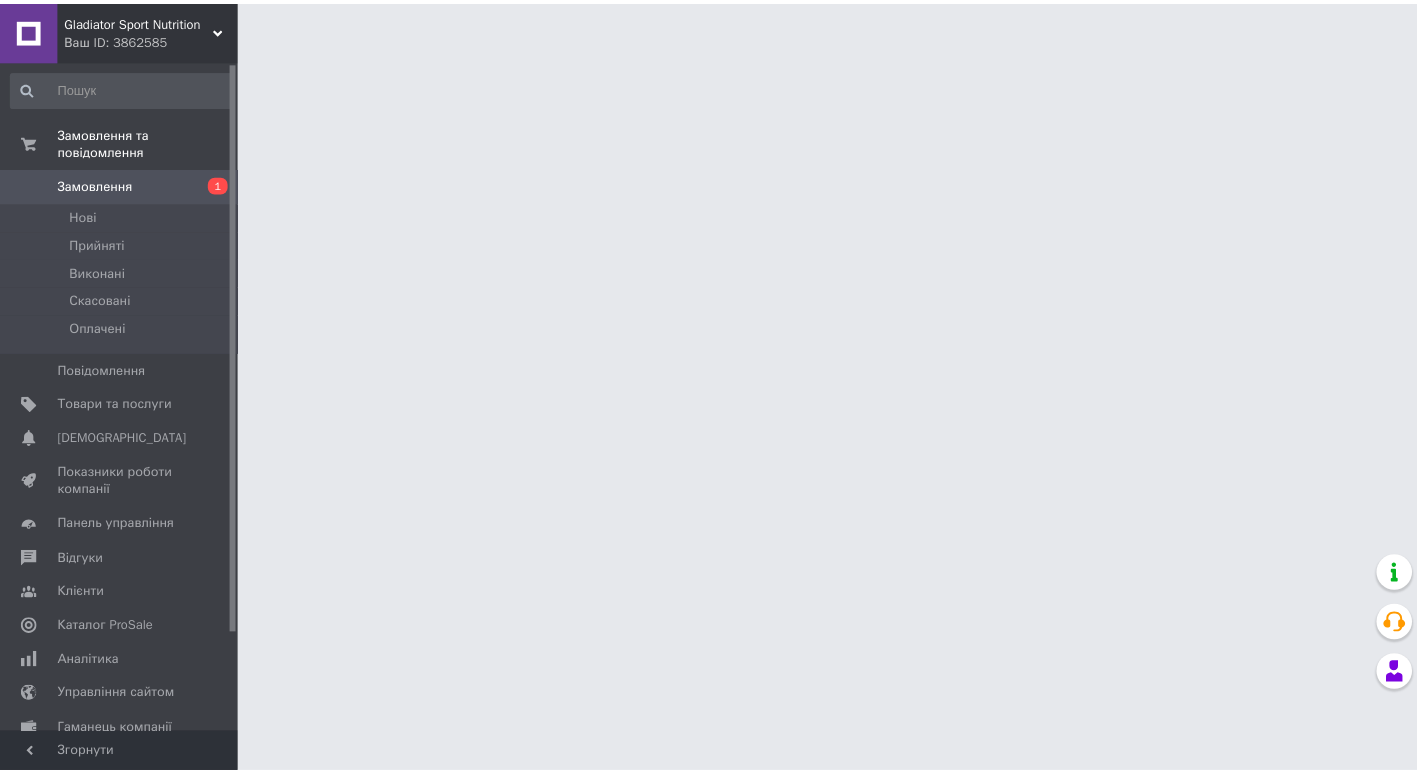 scroll, scrollTop: 0, scrollLeft: 0, axis: both 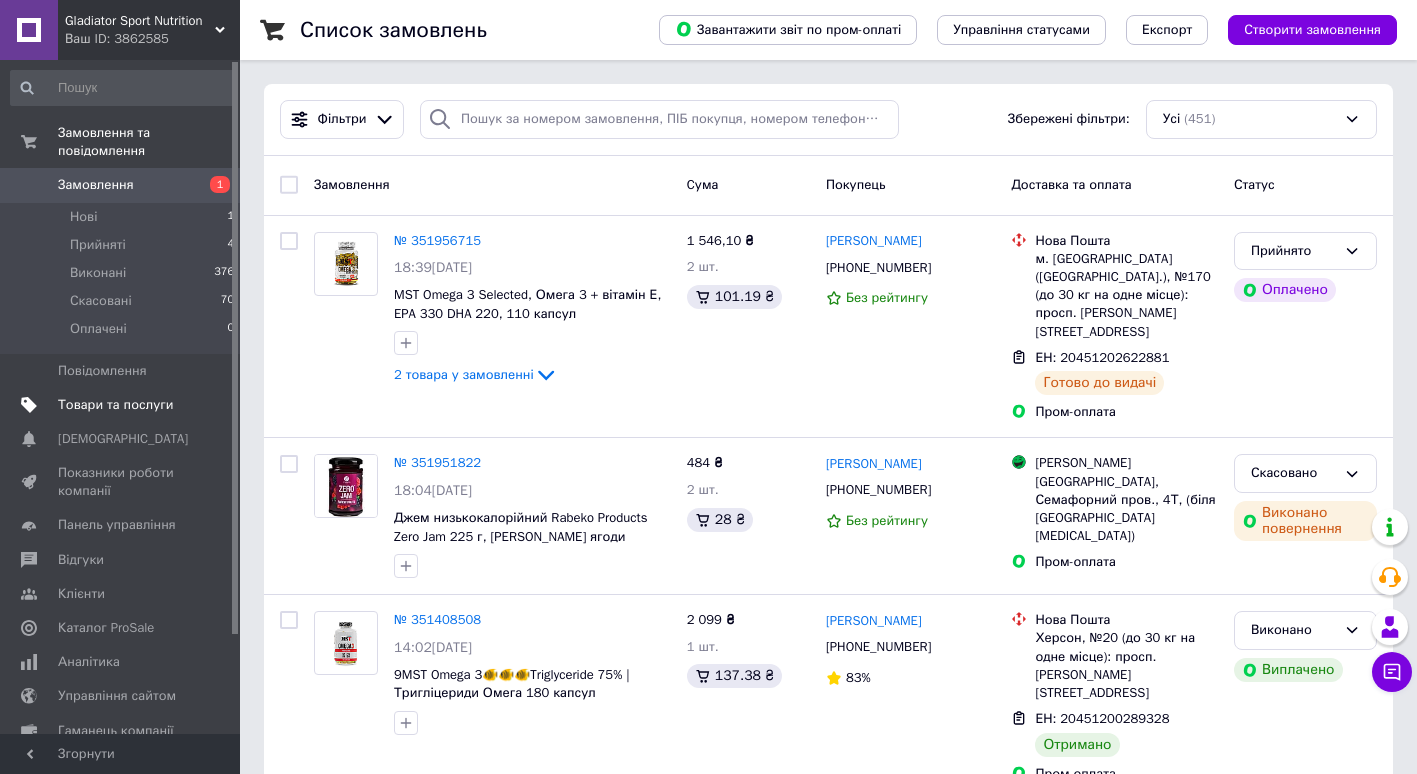 click on "Товари та послуги" at bounding box center (115, 405) 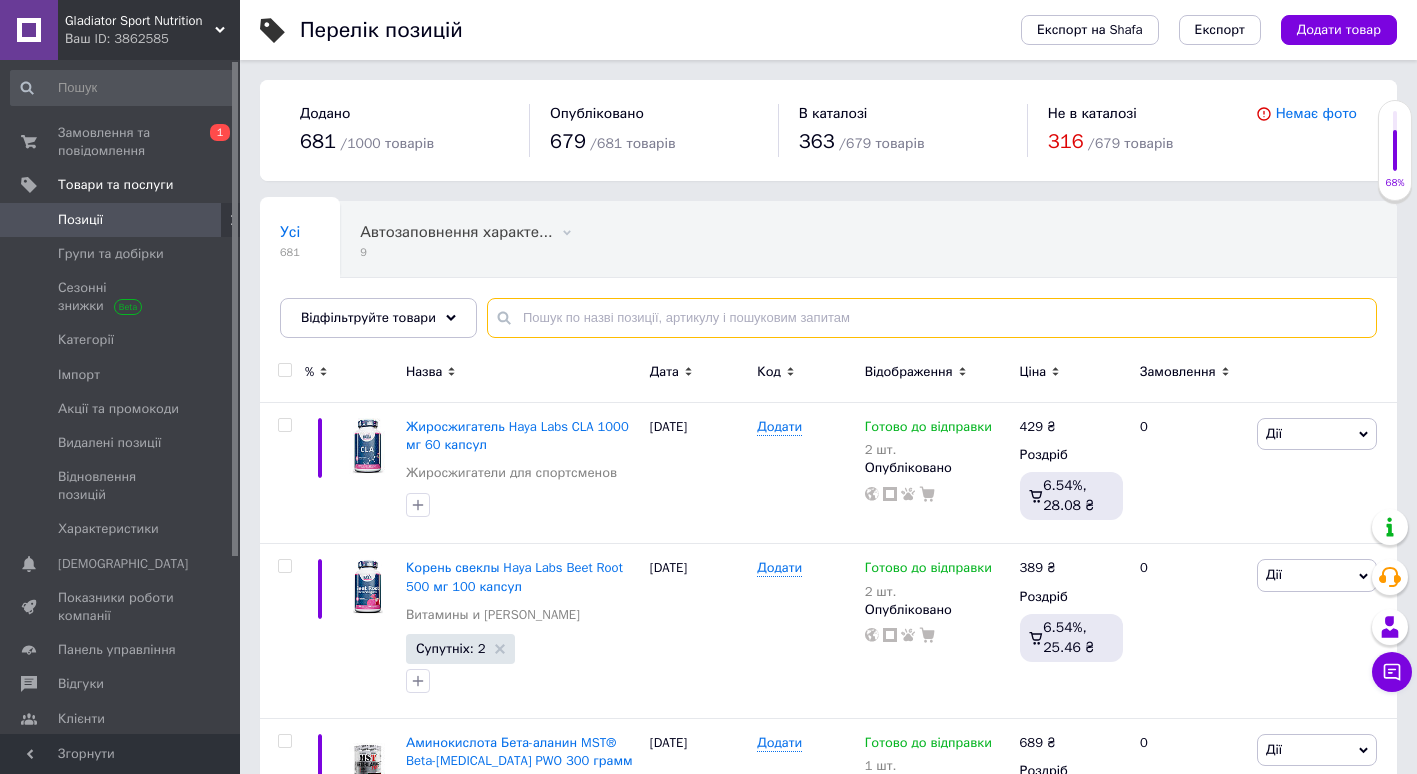 click at bounding box center [932, 318] 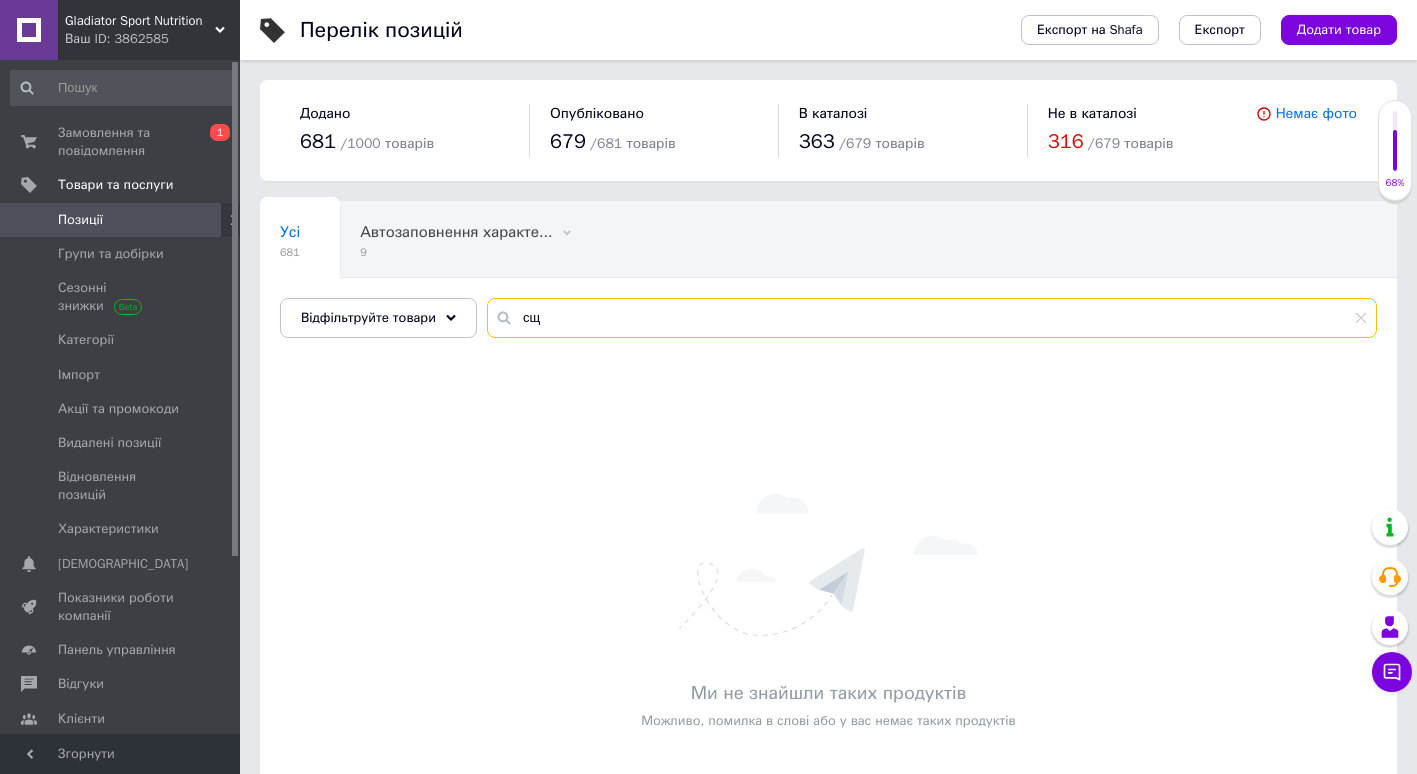 type on "с" 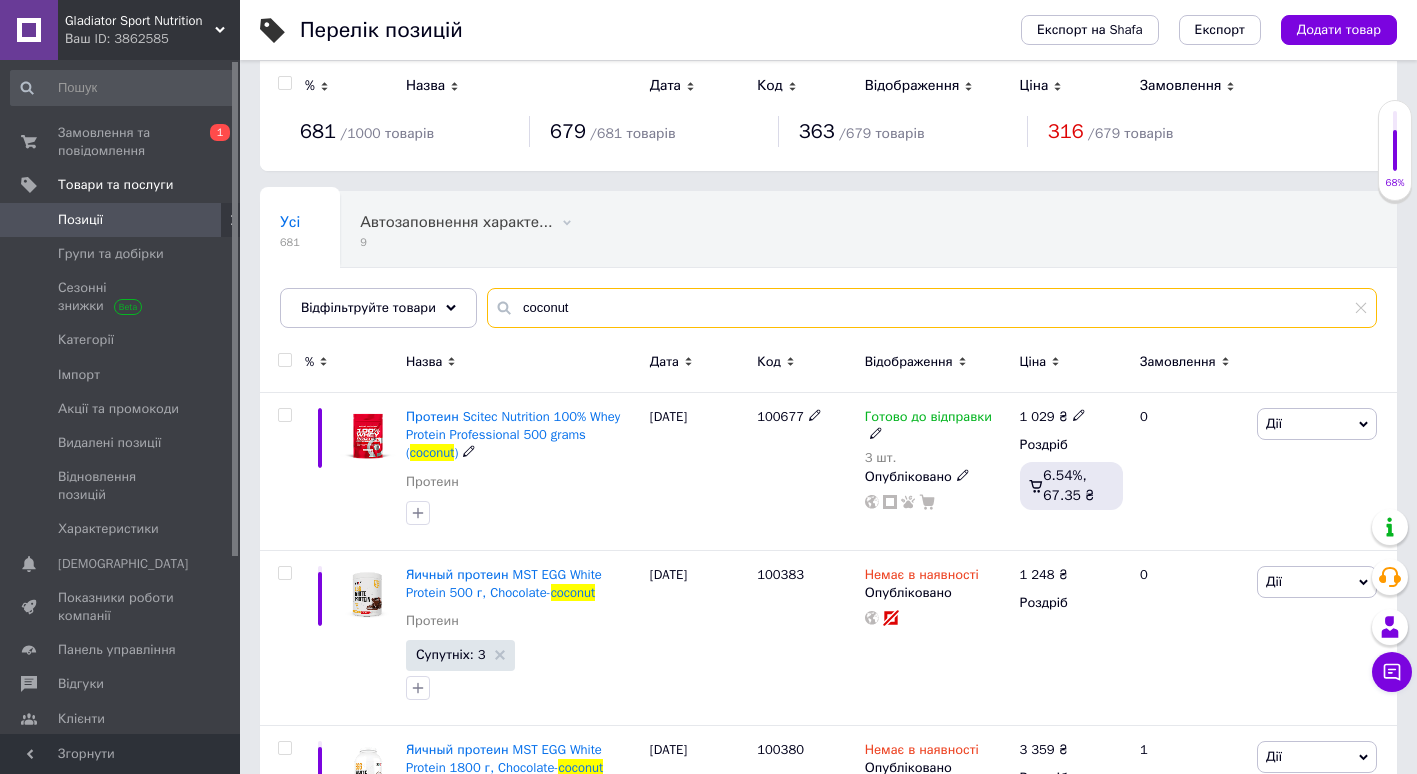scroll, scrollTop: 0, scrollLeft: 0, axis: both 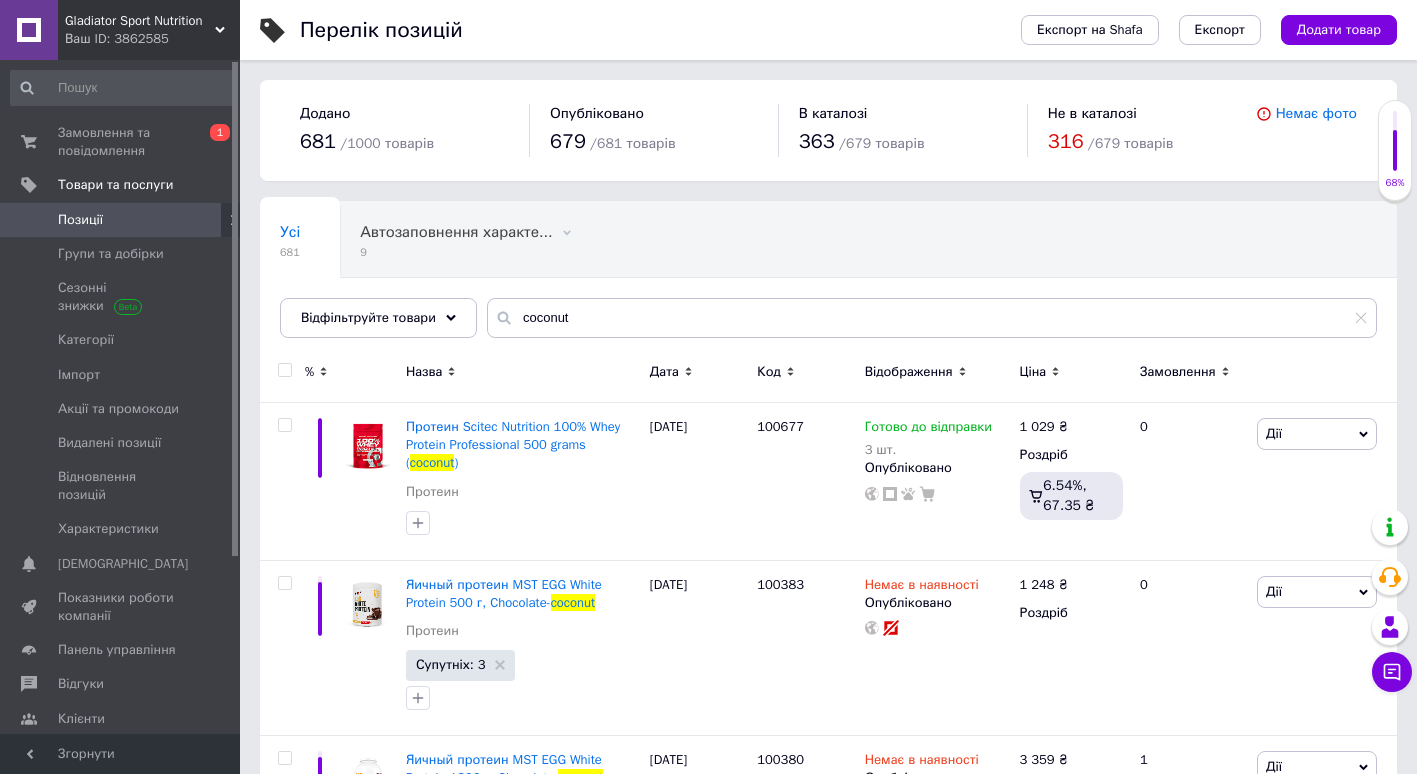 drag, startPoint x: 499, startPoint y: 320, endPoint x: 613, endPoint y: 321, distance: 114.00439 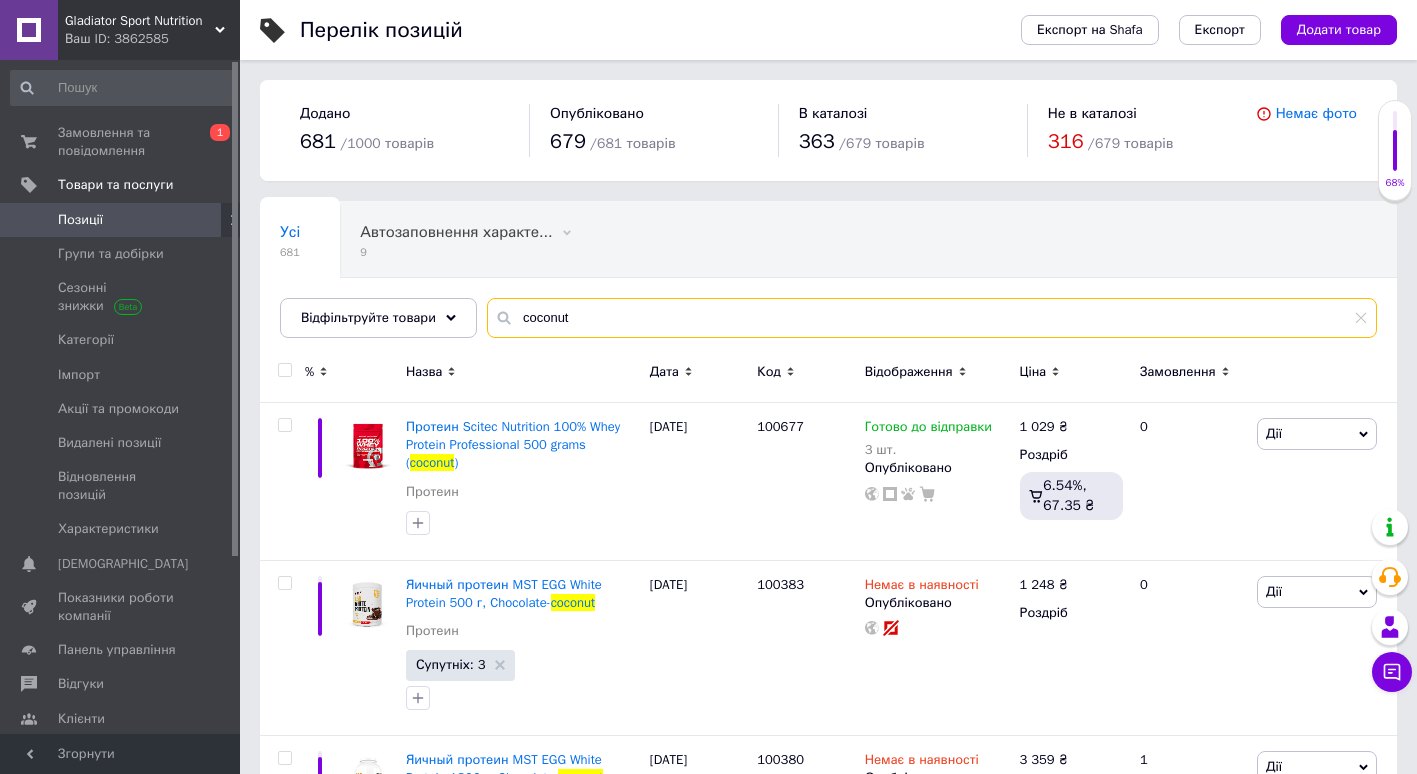 drag, startPoint x: 517, startPoint y: 312, endPoint x: 683, endPoint y: 312, distance: 166 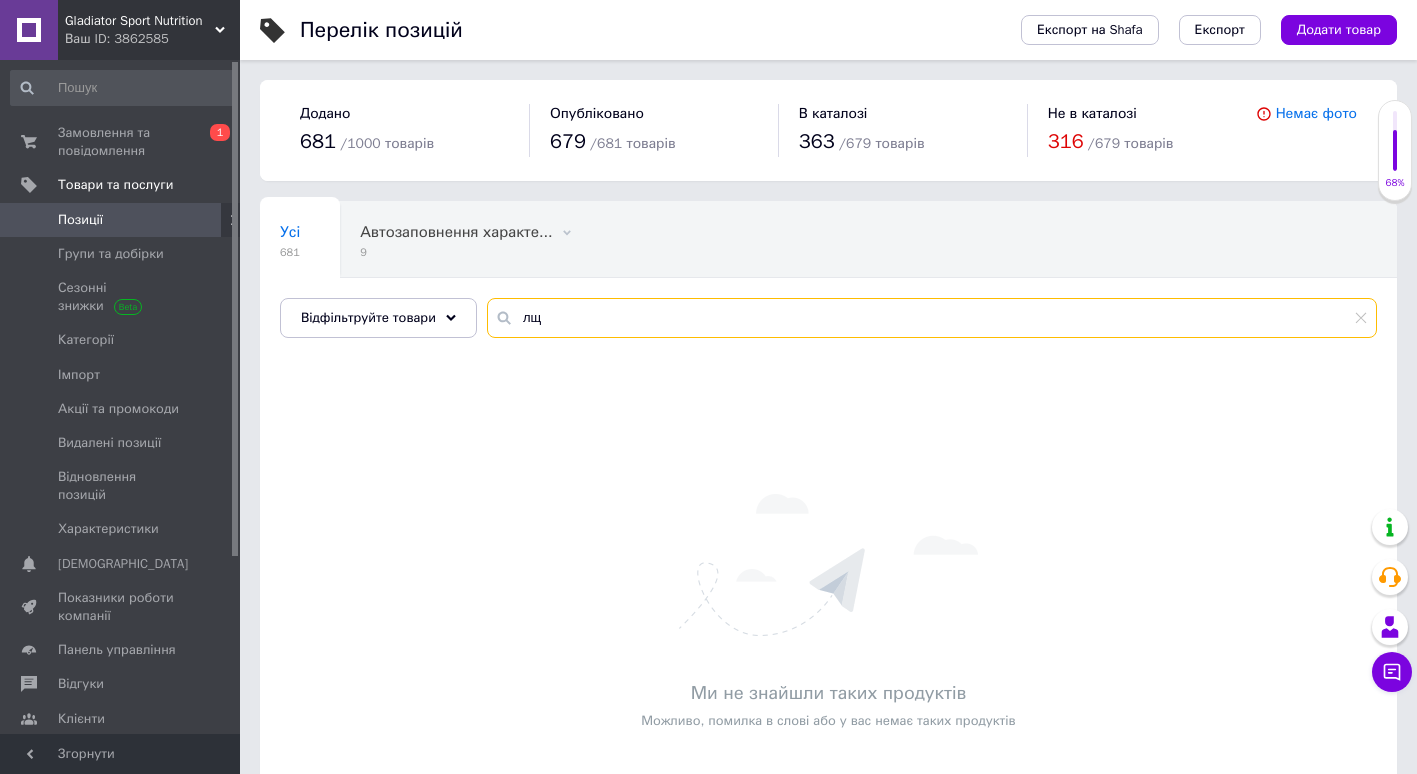 type on "л" 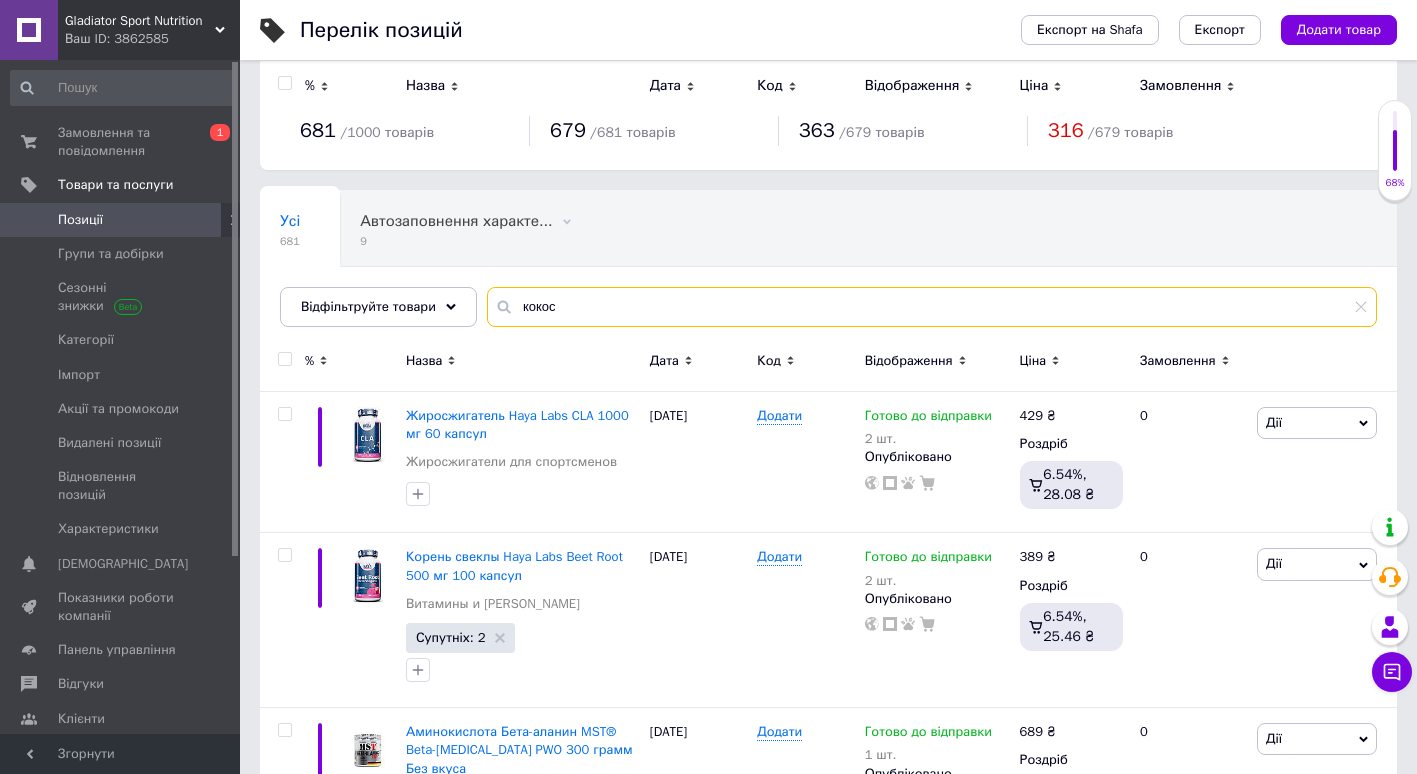 scroll, scrollTop: 0, scrollLeft: 0, axis: both 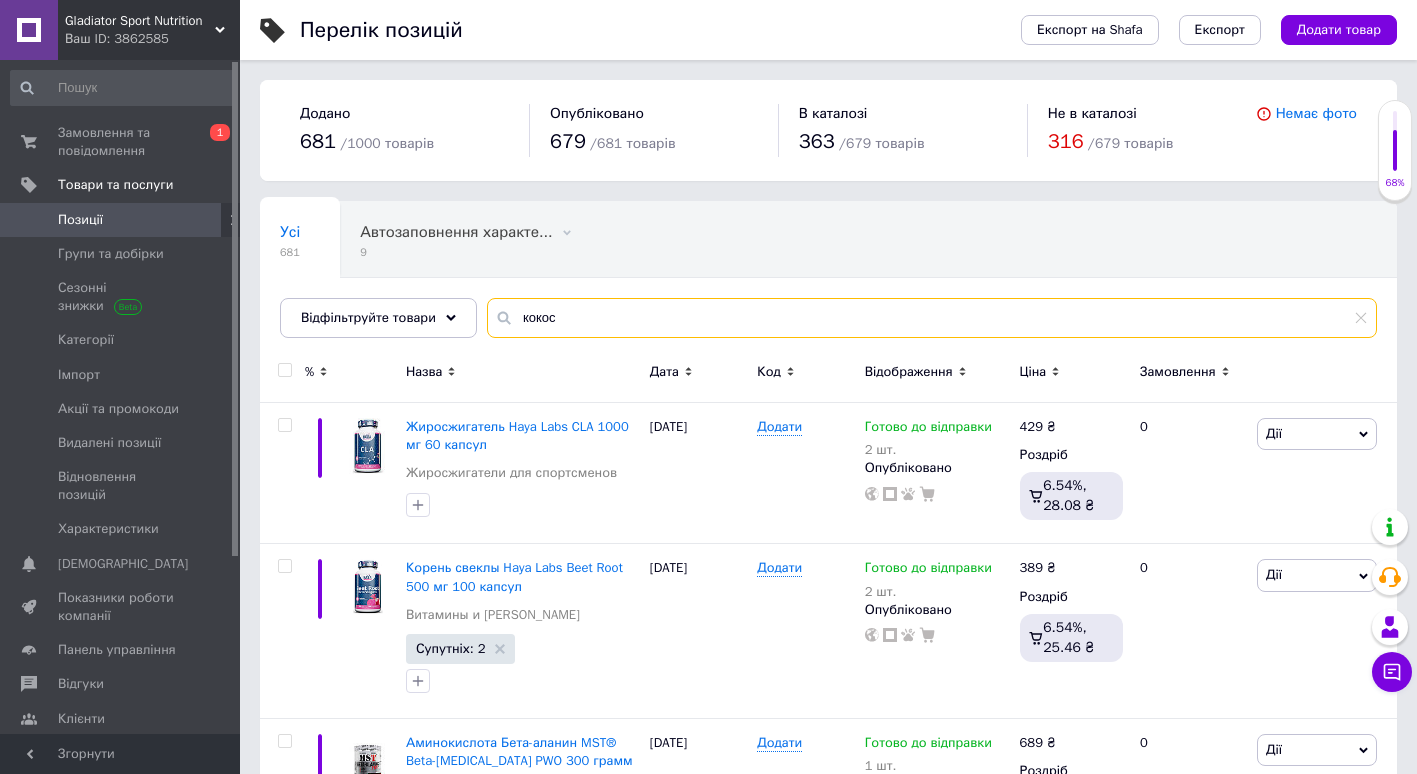 drag, startPoint x: 575, startPoint y: 315, endPoint x: 508, endPoint y: 307, distance: 67.47592 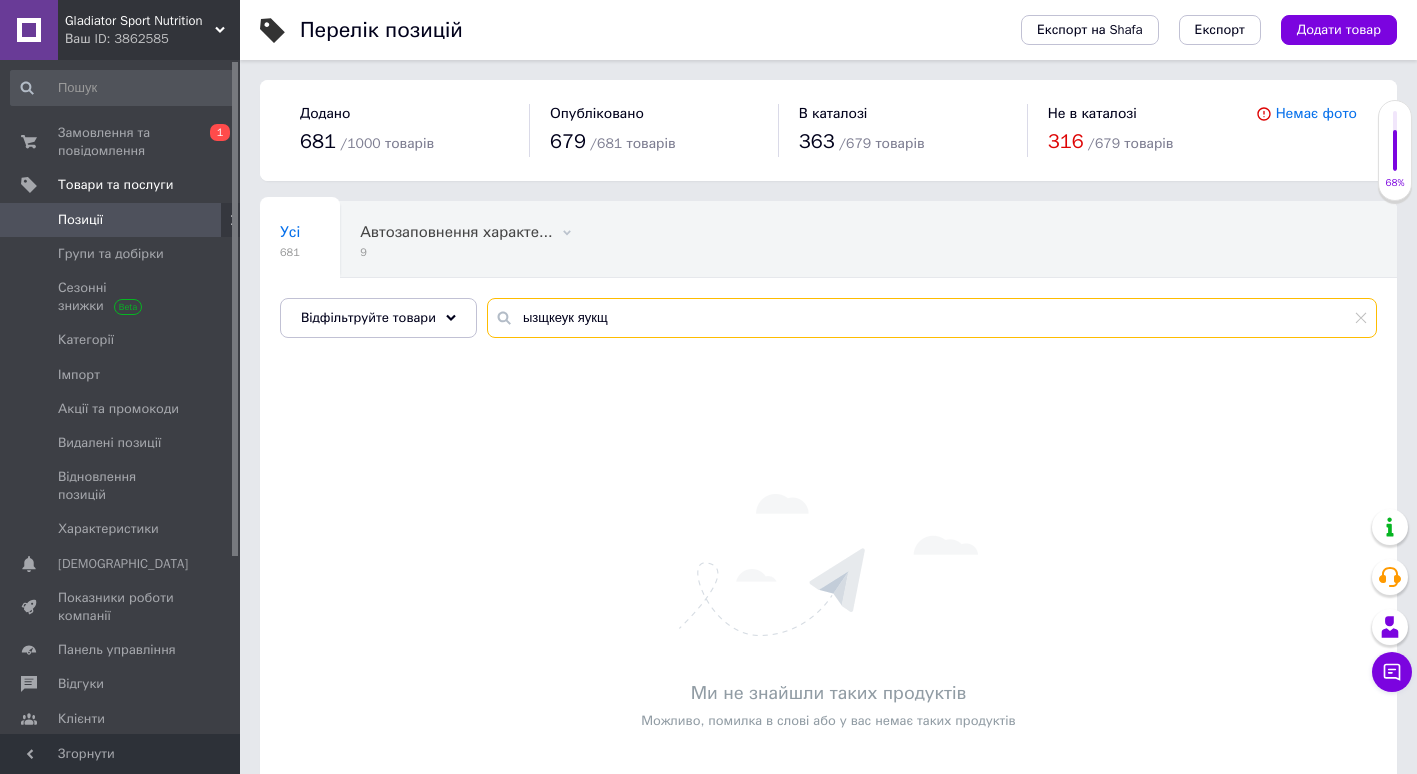 drag, startPoint x: 631, startPoint y: 316, endPoint x: 478, endPoint y: 319, distance: 153.0294 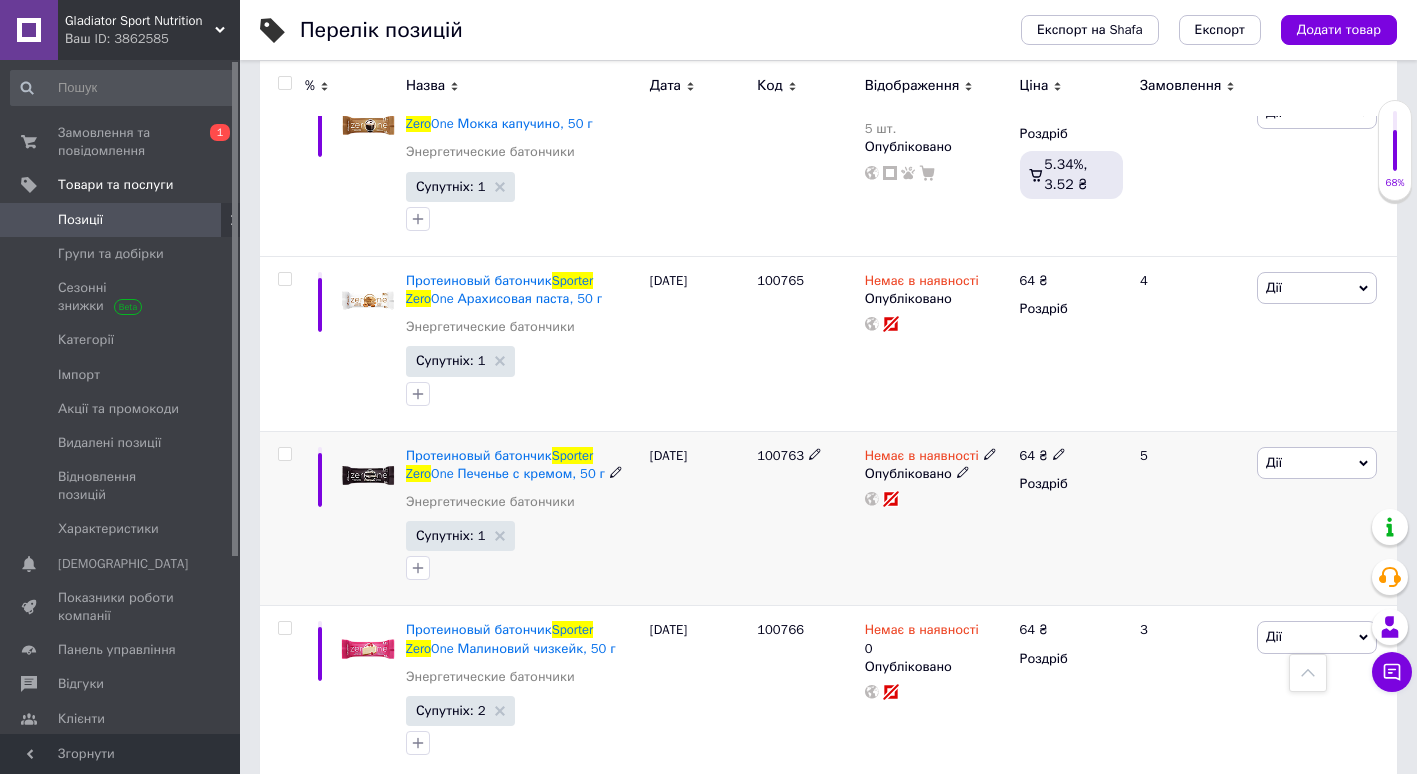 scroll, scrollTop: 300, scrollLeft: 0, axis: vertical 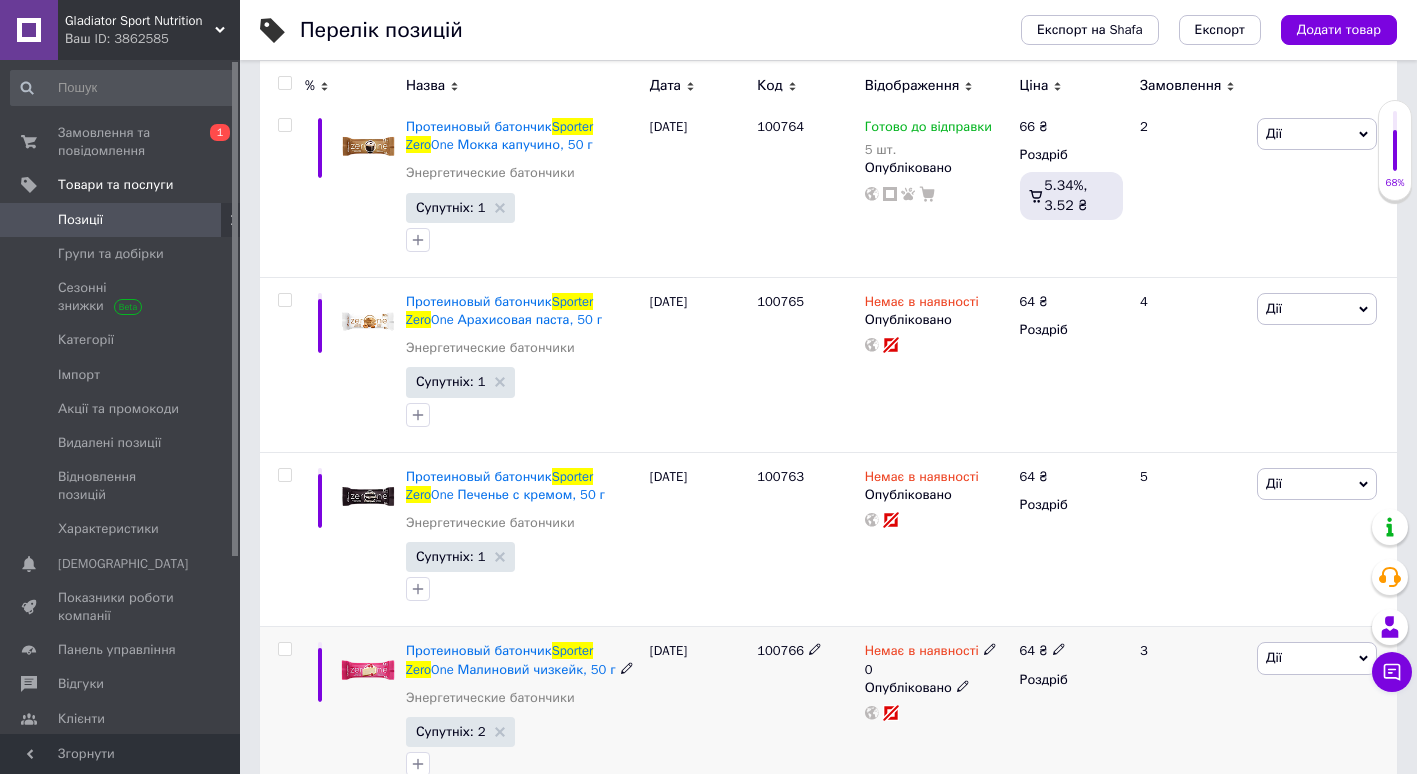 type on "sporter zero" 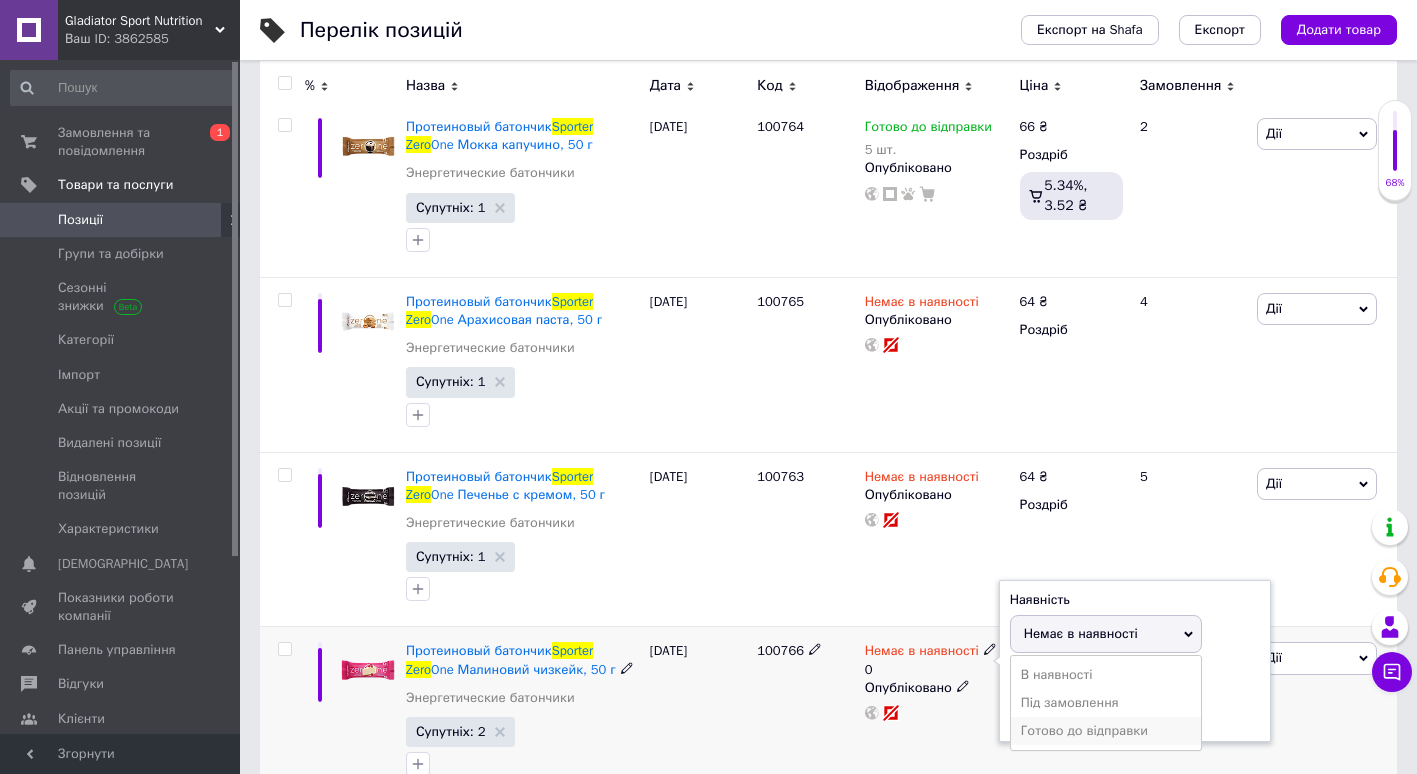 click on "Готово до відправки" at bounding box center (1106, 731) 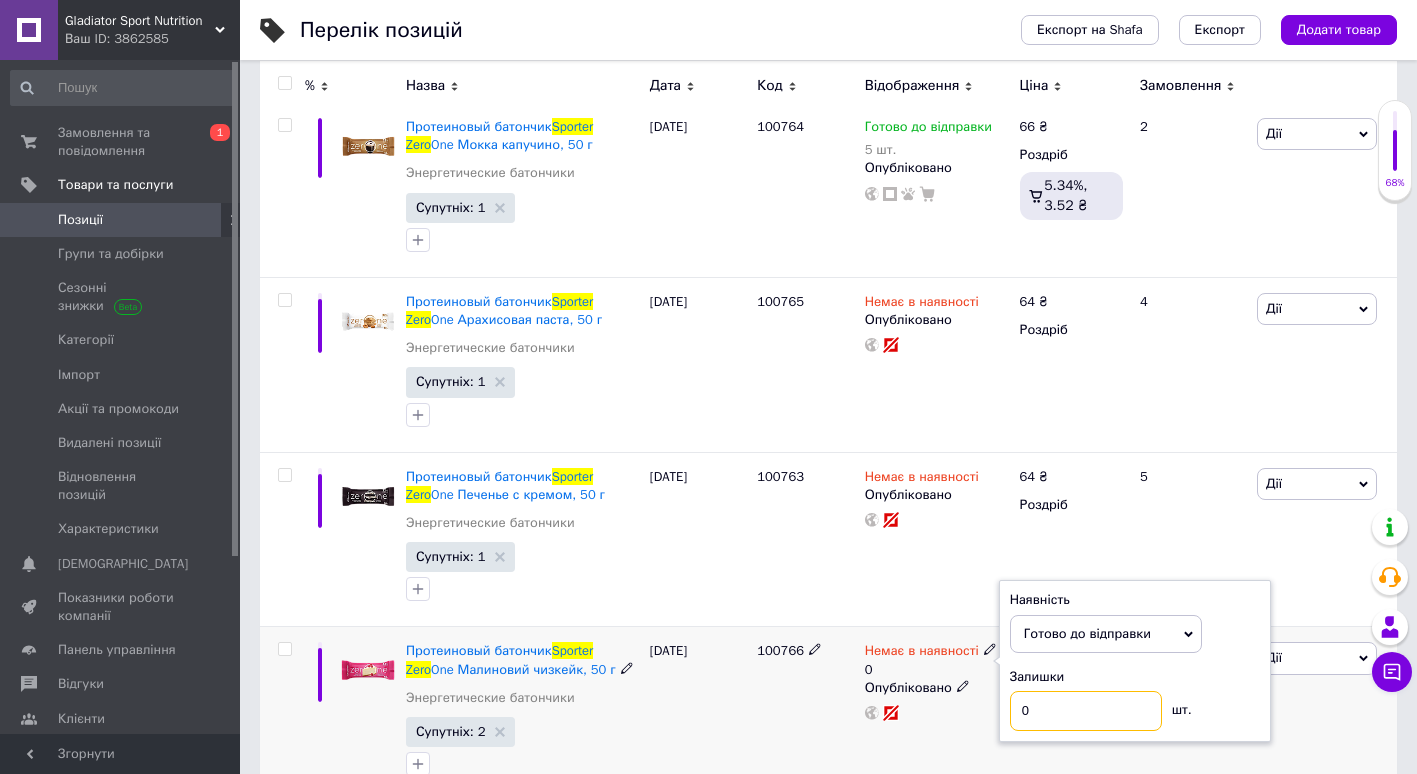 drag, startPoint x: 1060, startPoint y: 714, endPoint x: 1008, endPoint y: 710, distance: 52.153618 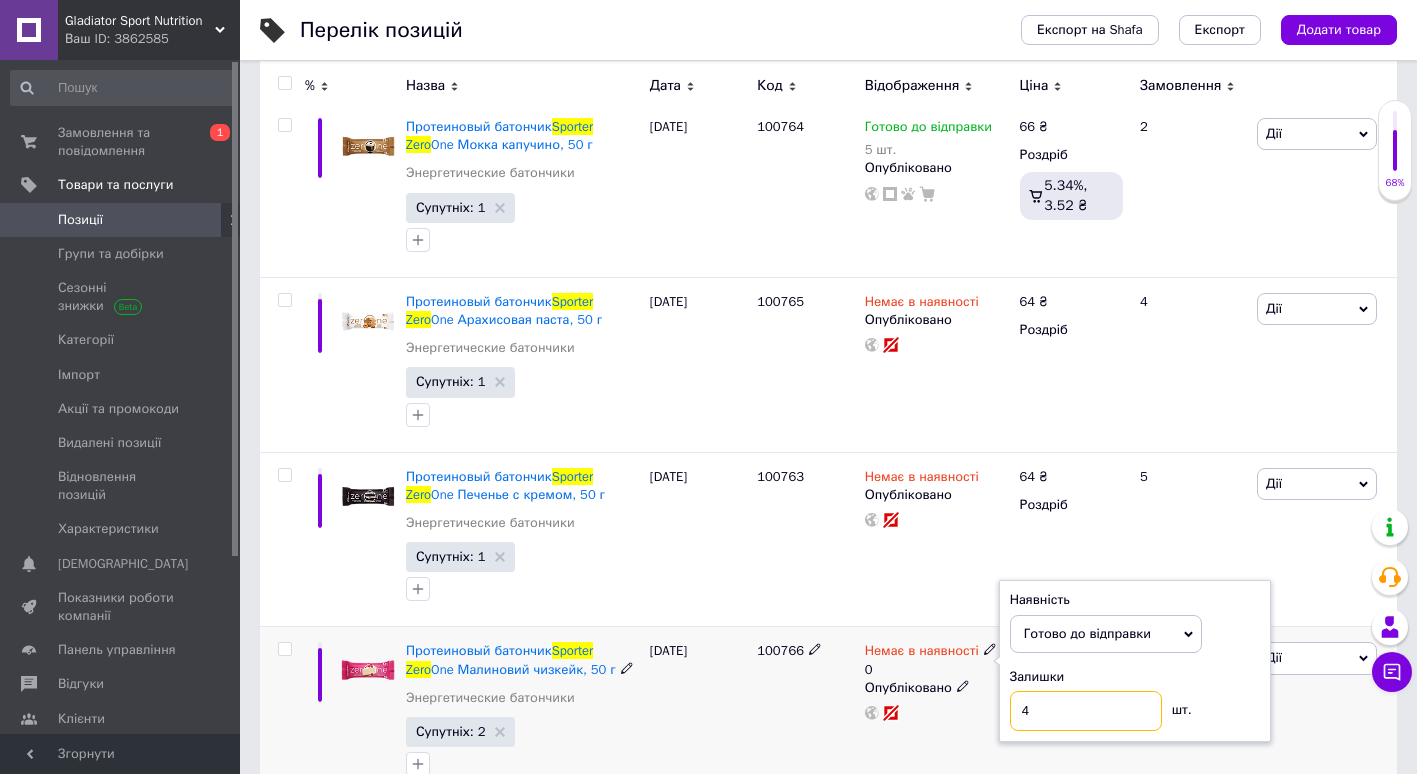 type on "40" 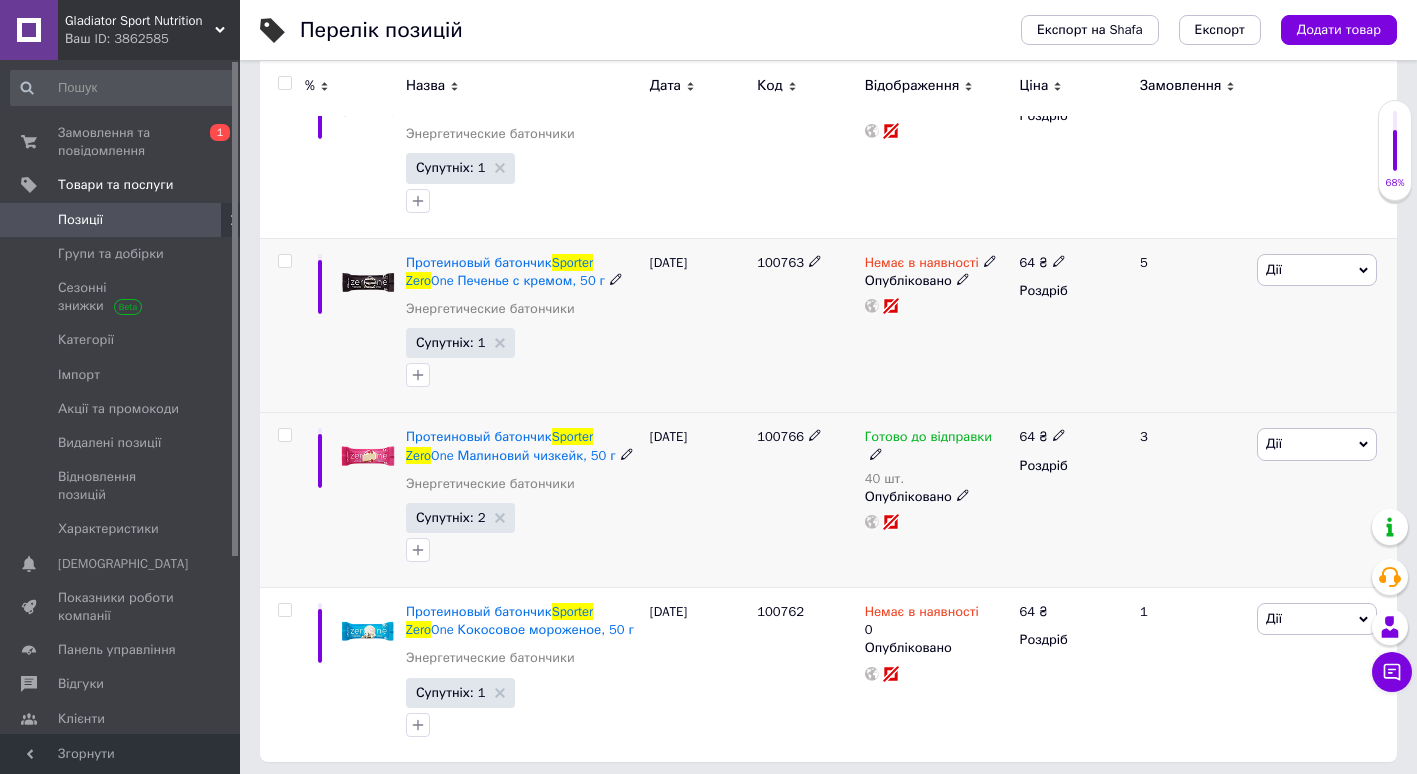 scroll, scrollTop: 522, scrollLeft: 0, axis: vertical 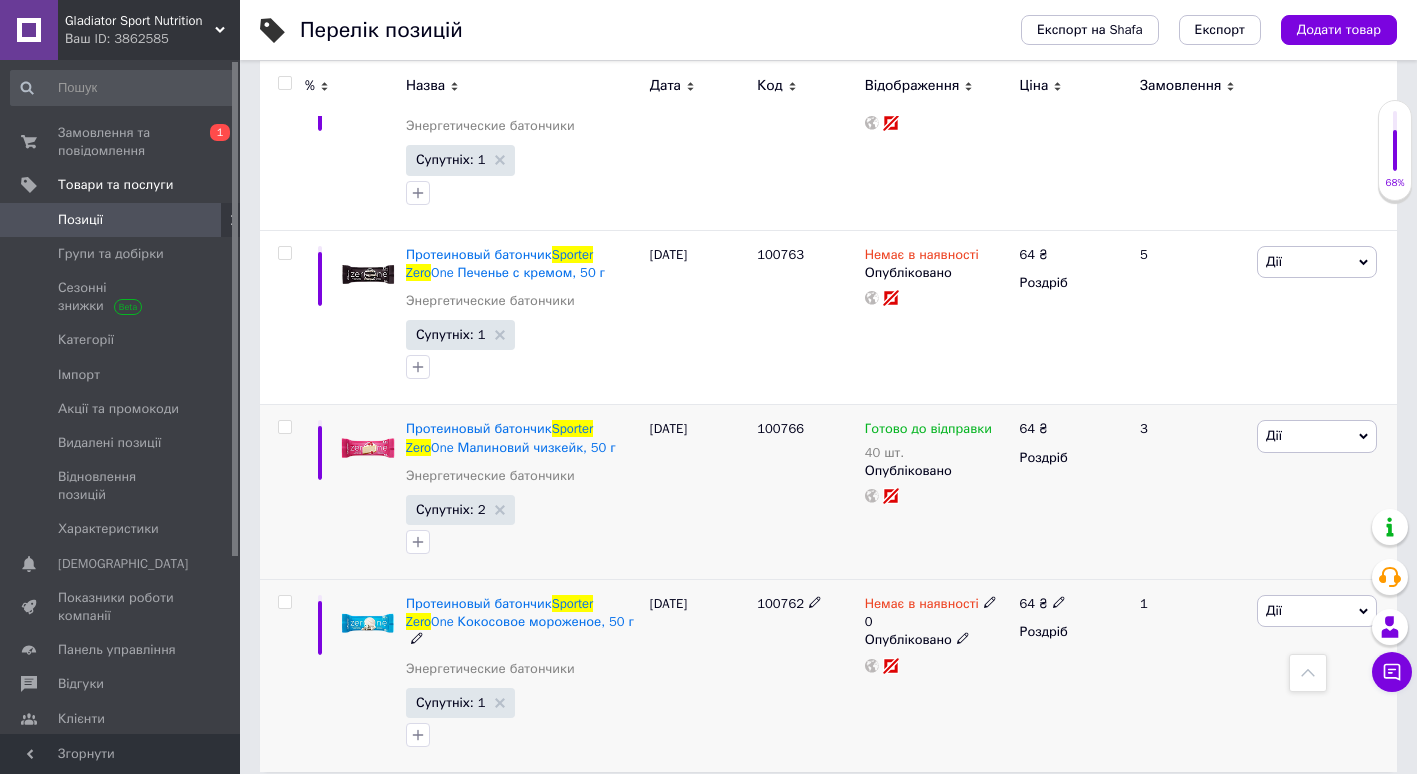 click on "Немає в наявності" at bounding box center [931, 604] 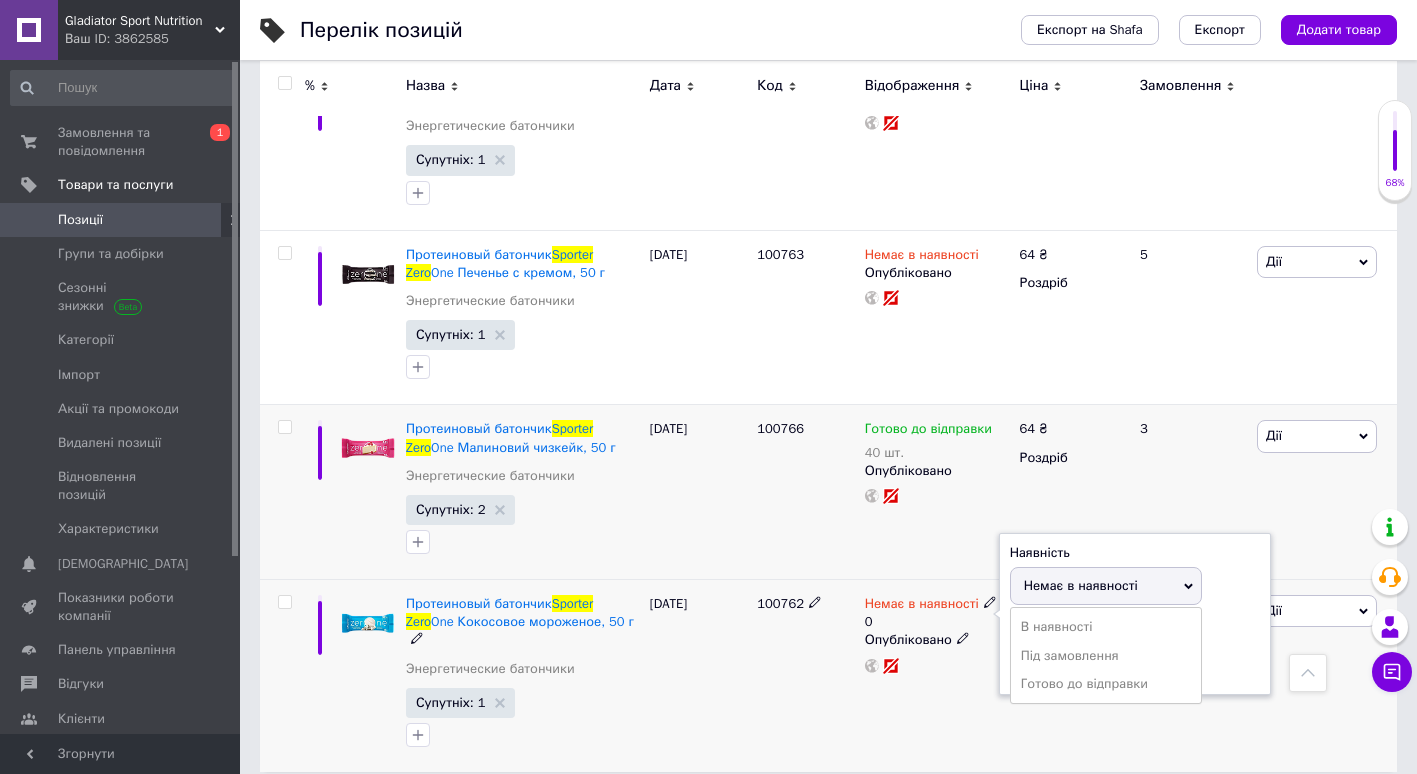 drag, startPoint x: 1066, startPoint y: 687, endPoint x: 1055, endPoint y: 667, distance: 22.825424 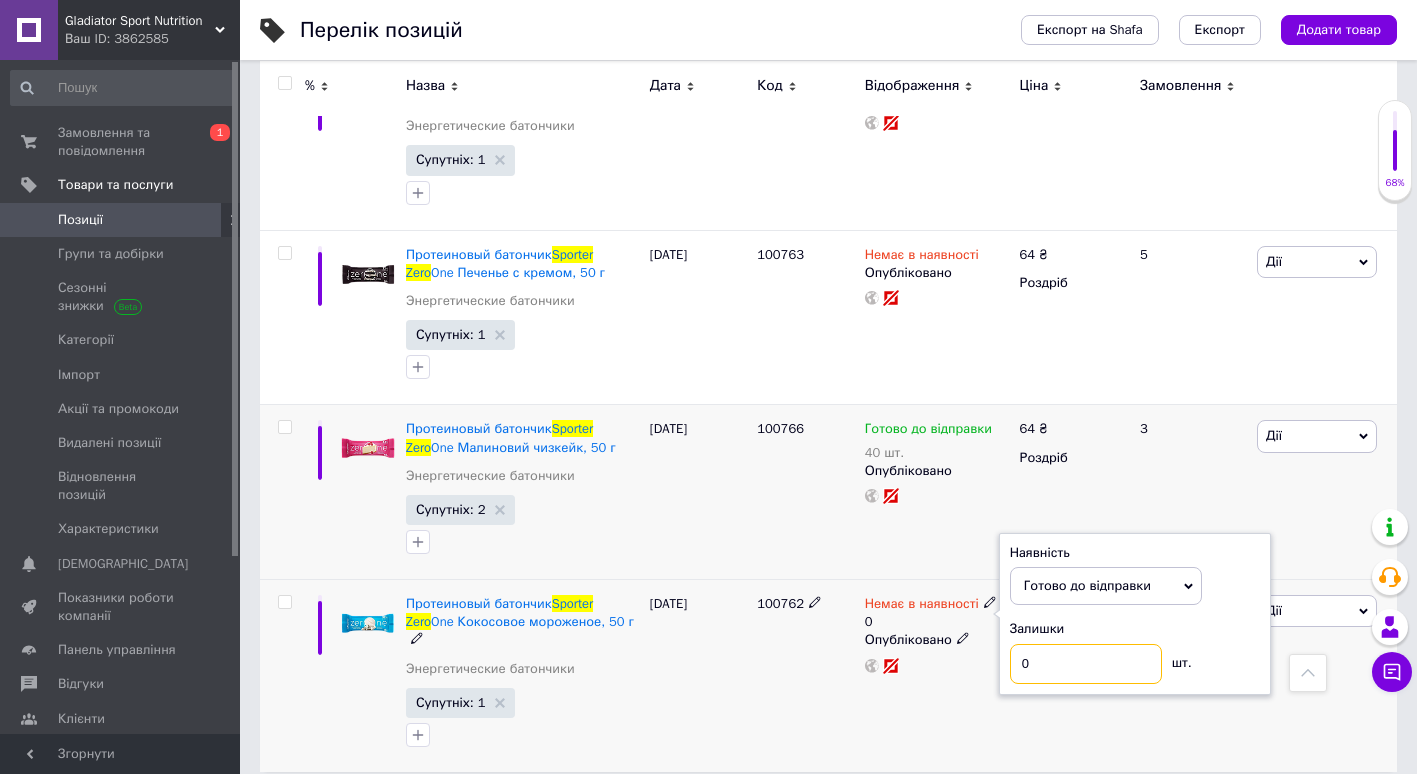 drag, startPoint x: 1055, startPoint y: 660, endPoint x: 984, endPoint y: 653, distance: 71.34424 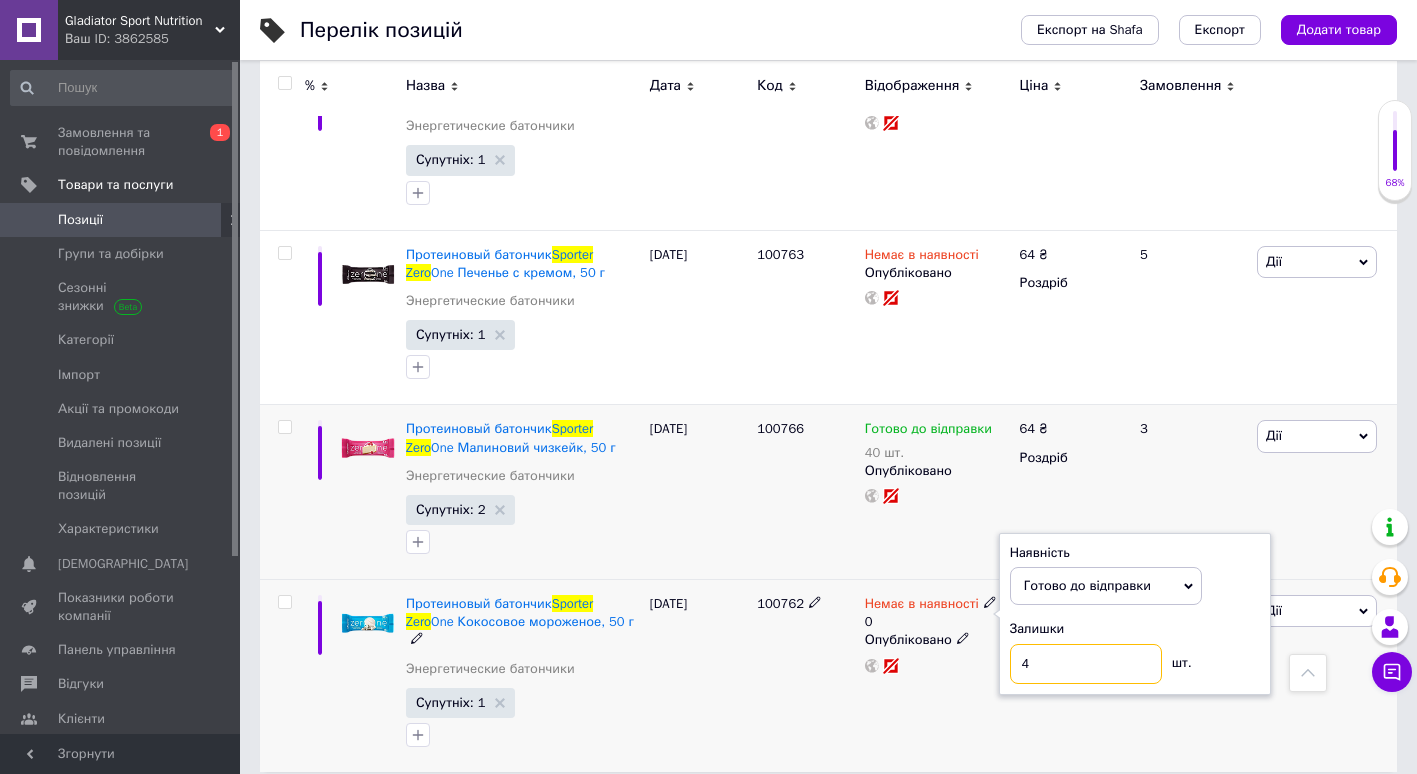 type on "40" 